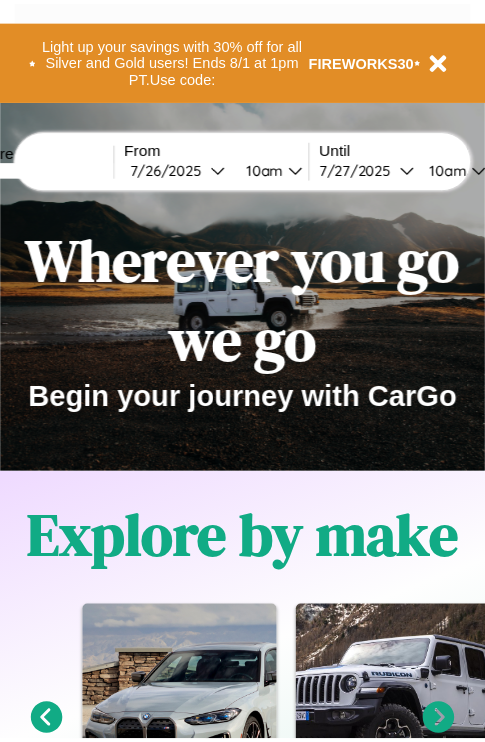 scroll, scrollTop: 0, scrollLeft: 0, axis: both 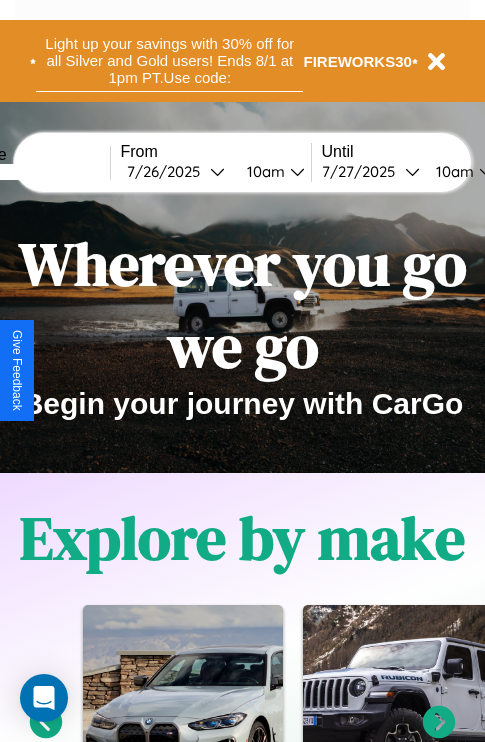 click on "Light up your savings with 30% off for all Silver and Gold users! Ends 8/1 at 1pm PT.  Use code:" at bounding box center [169, 61] 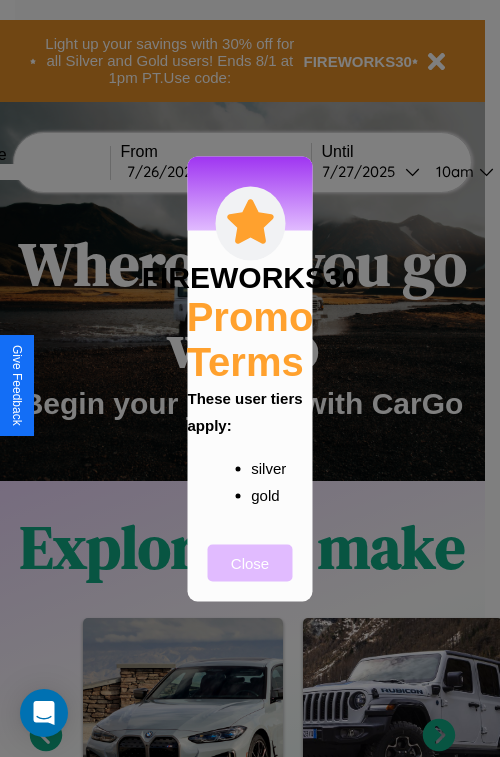 click on "Close" at bounding box center [250, 562] 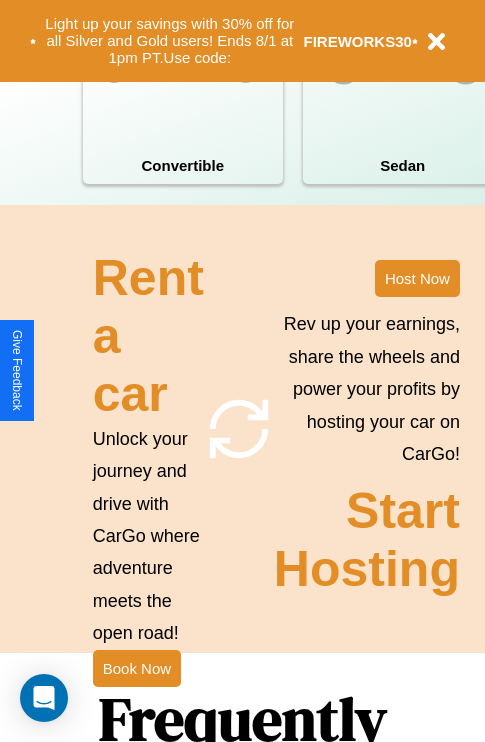 scroll, scrollTop: 1947, scrollLeft: 0, axis: vertical 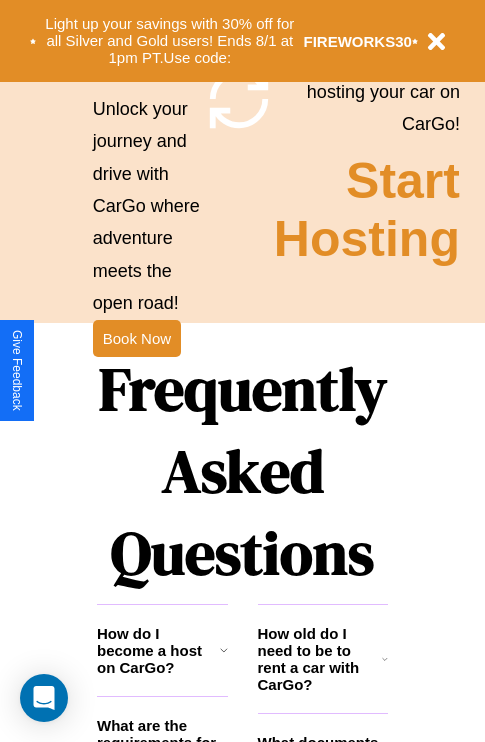 click on "Frequently Asked Questions" at bounding box center [242, 471] 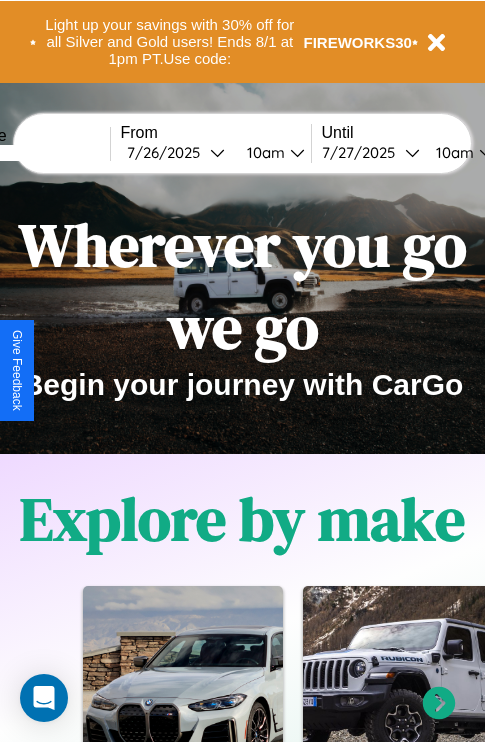 scroll, scrollTop: 0, scrollLeft: 0, axis: both 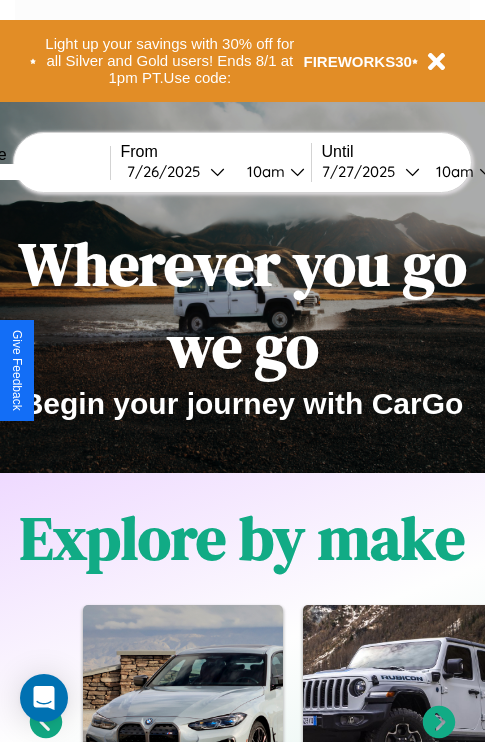 click at bounding box center (35, 172) 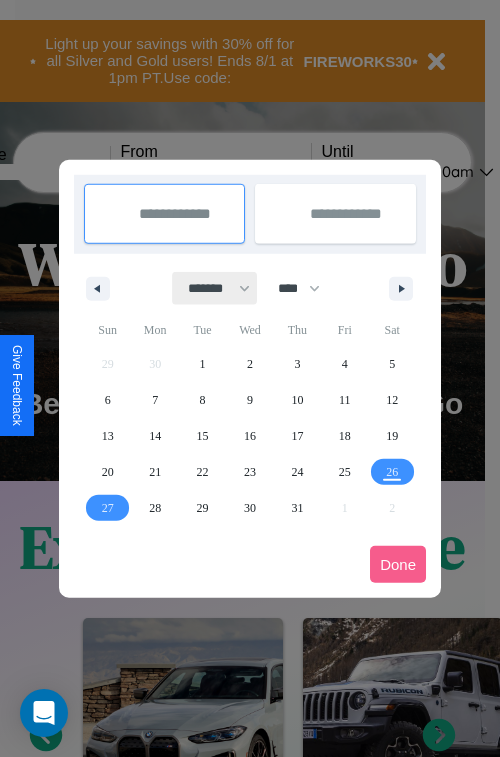click on "******* ******** ***** ***** *** **** **** ****** ********* ******* ******** ********" at bounding box center (215, 288) 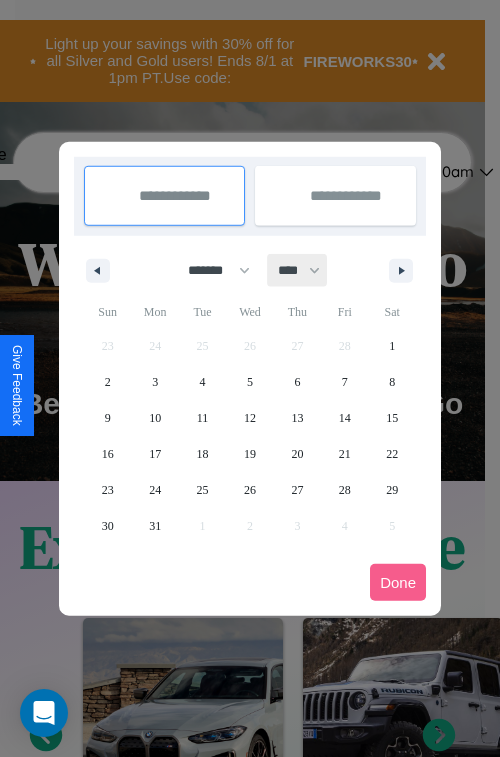 click on "**** **** **** **** **** **** **** **** **** **** **** **** **** **** **** **** **** **** **** **** **** **** **** **** **** **** **** **** **** **** **** **** **** **** **** **** **** **** **** **** **** **** **** **** **** **** **** **** **** **** **** **** **** **** **** **** **** **** **** **** **** **** **** **** **** **** **** **** **** **** **** **** **** **** **** **** **** **** **** **** **** **** **** **** **** **** **** **** **** **** **** **** **** **** **** **** **** **** **** **** **** **** **** **** **** **** **** **** **** **** **** **** **** **** **** **** **** **** **** **** ****" at bounding box center [298, 270] 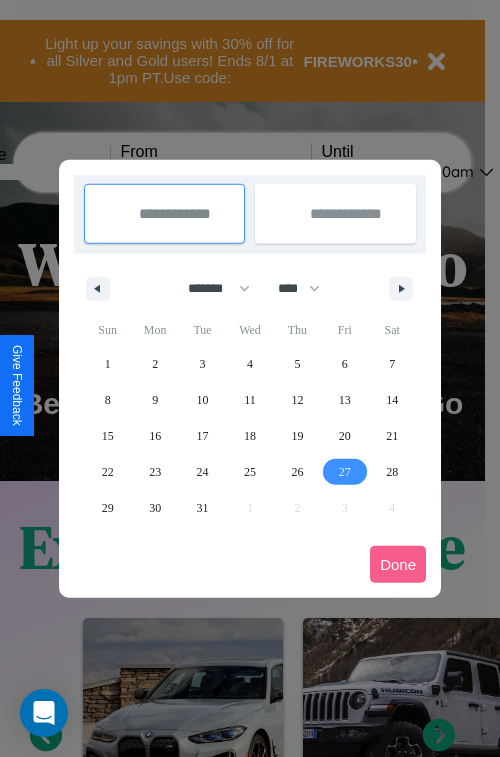 click on "27" at bounding box center [345, 472] 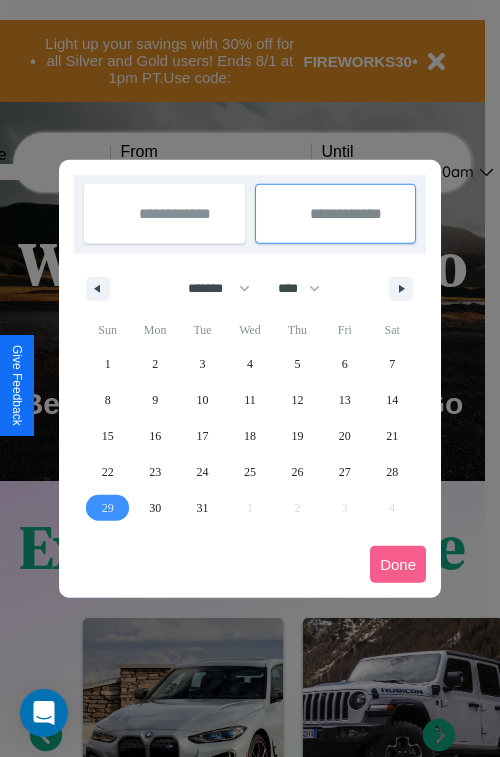 click on "29" at bounding box center (108, 508) 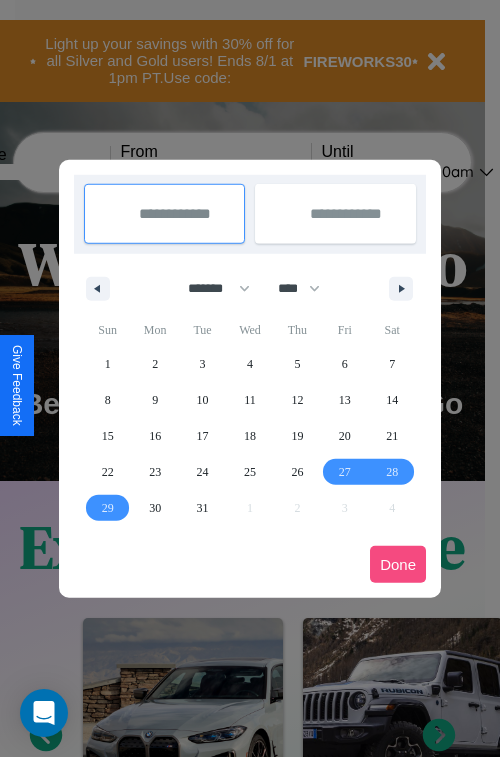 click on "Done" at bounding box center (398, 564) 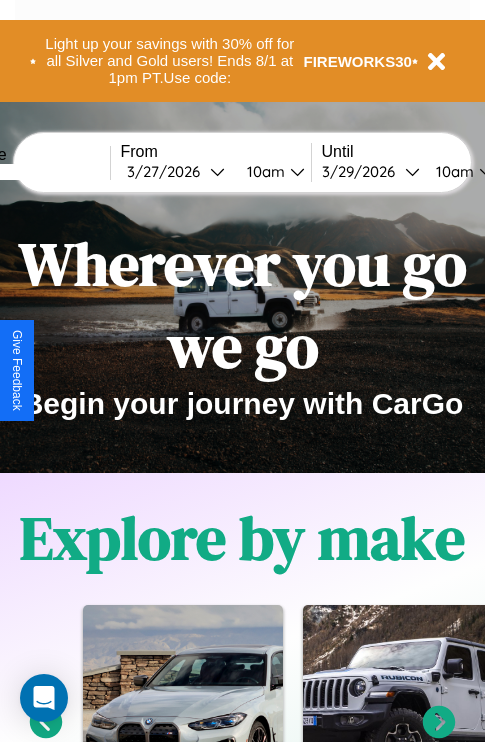 scroll, scrollTop: 0, scrollLeft: 76, axis: horizontal 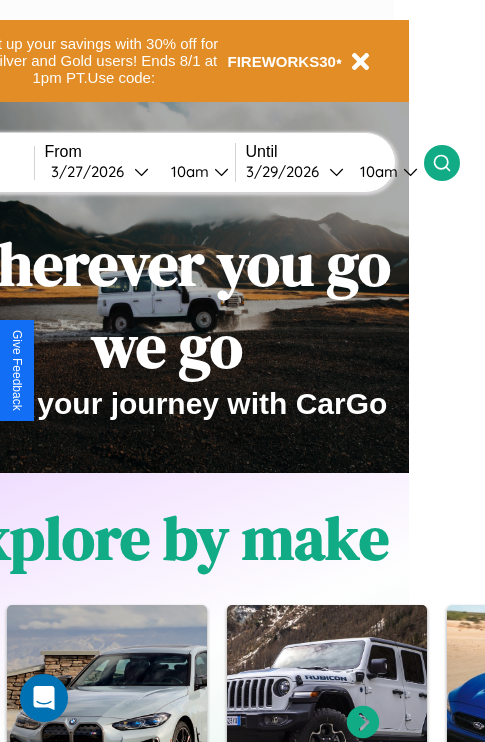 click 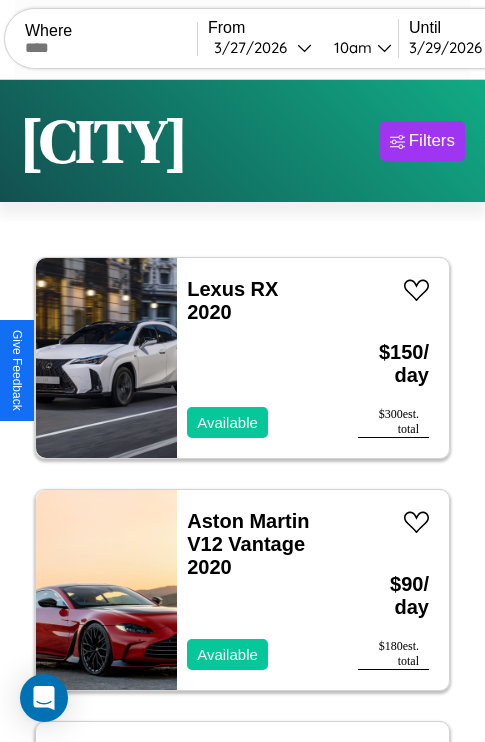 scroll, scrollTop: 95, scrollLeft: 0, axis: vertical 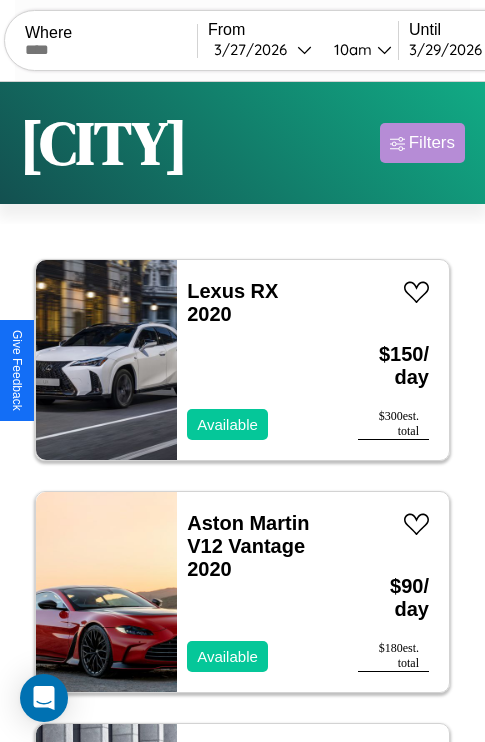 click on "Filters" at bounding box center [432, 143] 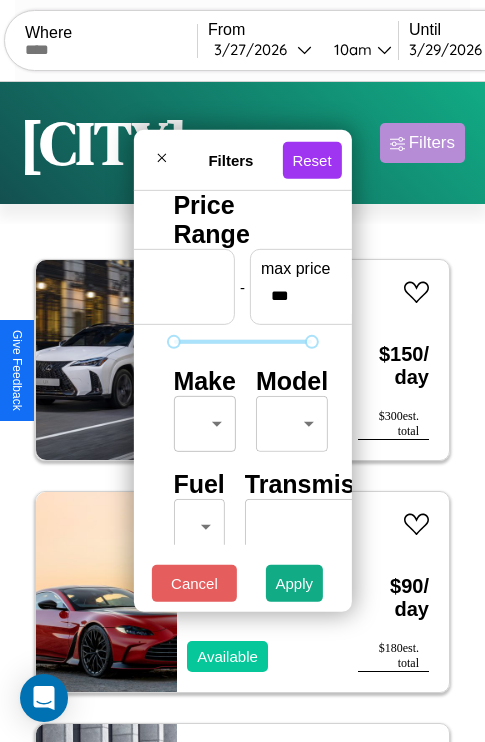 scroll, scrollTop: 162, scrollLeft: 0, axis: vertical 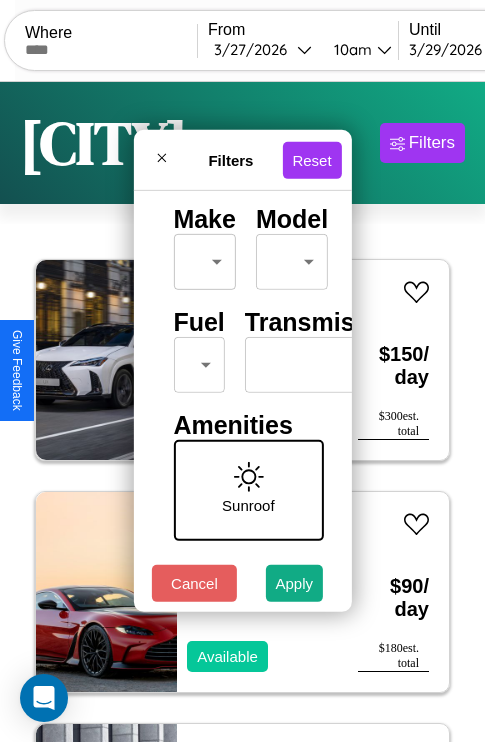 click on "CarGo Where From [DATE] [TIME] Until [DATE] [TIME] Become a Host Login Sign Up [CITY] Filters 12  cars in this area These cars can be picked up in this city. Lexus   RX   2020 Available $ 150  / day $ 300  est. total Aston Martin   V12 Vantage   2020 Available $ 90  / day $ 180  est. total Volvo   960 Series   2017 Available $ 40  / day $ 80  est. total Maserati   Ghibli   2023 Available $ 160  / day $ 320  est. total BMW   535xi   2023 Available $ 180  / day $ 360  est. total Jaguar   XJ6   2014 Available $ 100  / day $ 200  est. total Mercedes   L1013   2022 Available $ 160  / day $ 320  est. total Hummer   H2   2022 Available $ 60  / day $ 120  est. total Dodge   Durango   2014 Available $ 60  / day $ 120  est. total Chrysler   200   2016 Available $ 90  / day $ 180  est. total Chevrolet   S-10 Blazer   2016 Available $ 200  / day $ 400  est. total Land Rover   Range Rover Sport   2016 Available $ 200  / day $ 400  est. total Filters Reset Price Range min price *  -  max price *** Make ​ ​" at bounding box center [242, 412] 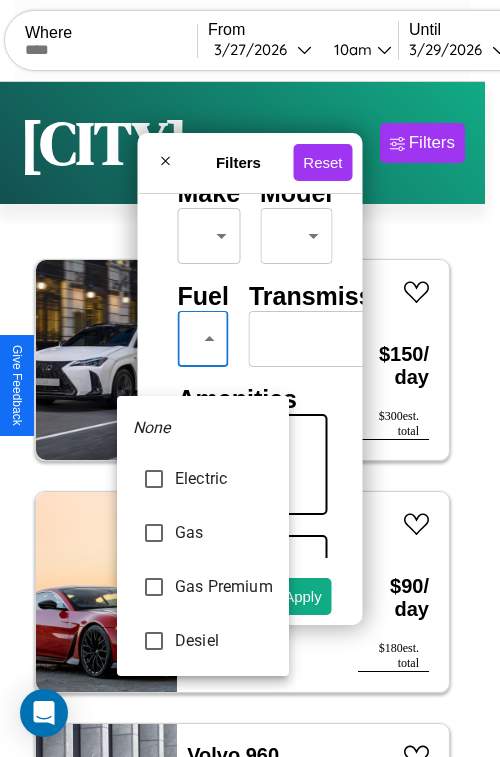type on "********" 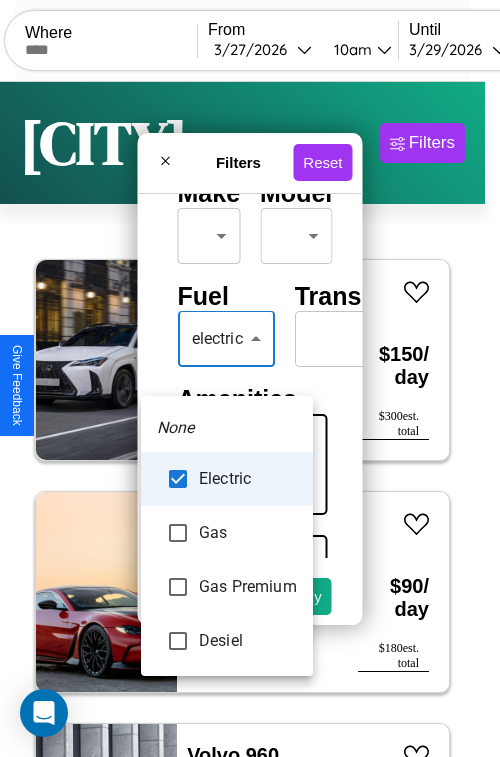 click at bounding box center (250, 378) 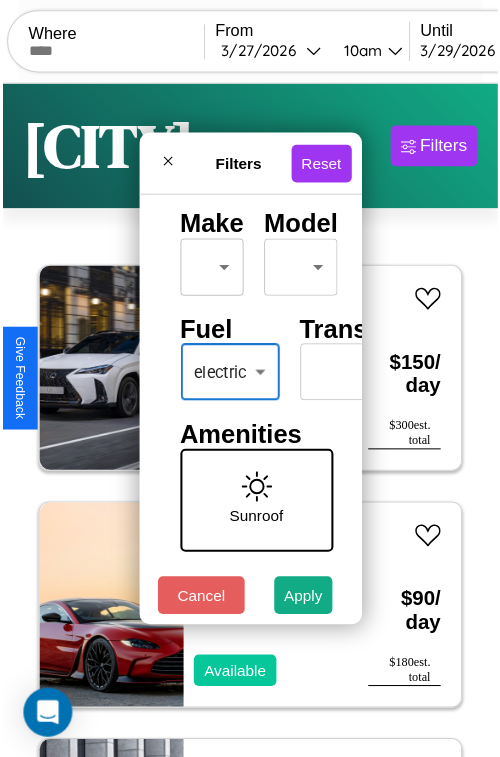 scroll, scrollTop: 59, scrollLeft: 0, axis: vertical 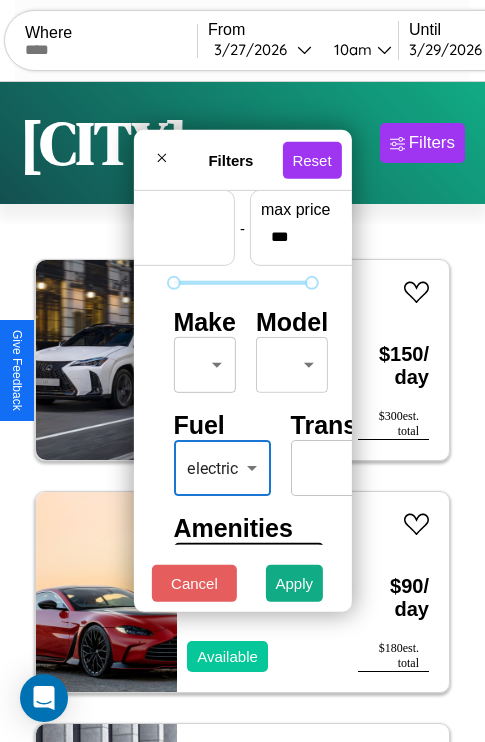 click on "CarGo Where From [DATE] [TIME] Until [DATE] [TIME] Become a Host Login Sign Up [CITY] Filters 12  cars in this area These cars can be picked up in this city. Lexus   RX   2020 Available $ 150  / day $ 300  est. total Aston Martin   V12 Vantage   2020 Available $ 90  / day $ 180  est. total Volvo   960 Series   2017 Available $ 40  / day $ 80  est. total Maserati   Ghibli   2023 Available $ 160  / day $ 320  est. total BMW   535xi   2023 Available $ 180  / day $ 360  est. total Jaguar   XJ6   2014 Available $ 100  / day $ 200  est. total Mercedes   L1013   2022 Available $ 160  / day $ 320  est. total Hummer   H2   2022 Available $ 60  / day $ 120  est. total Dodge   Durango   2014 Available $ 60  / day $ 120  est. total Chrysler   200   2016 Available $ 90  / day $ 180  est. total Chevrolet   S-10 Blazer   2016 Available $ 200  / day $ 400  est. total Land Rover   Range Rover Sport   2016 Available $ 200  / day $ 400  est. total Filters Reset Price Range min price *  -  max price *** Make ​ ​" at bounding box center (242, 412) 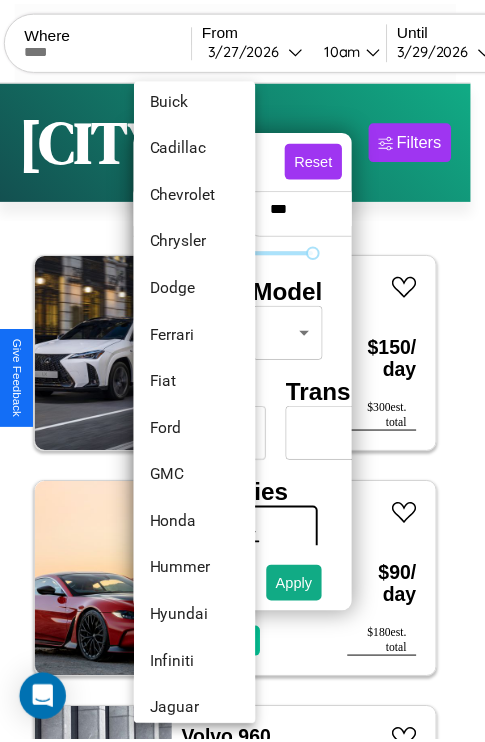 scroll, scrollTop: 470, scrollLeft: 0, axis: vertical 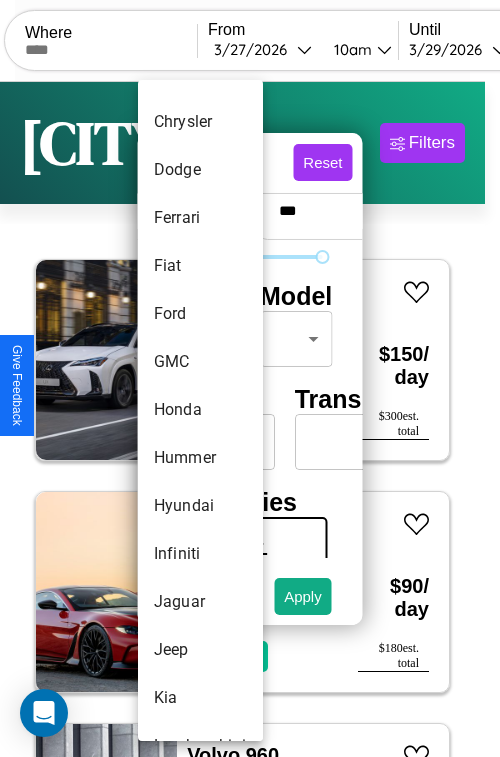 click on "Honda" at bounding box center [200, 410] 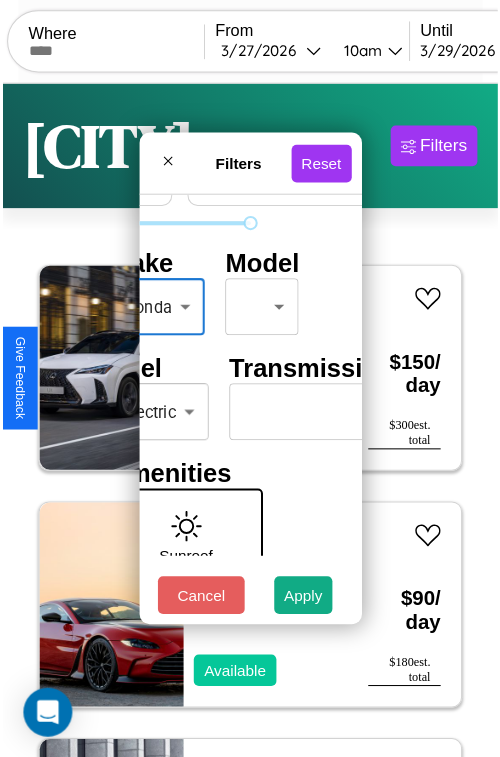 scroll, scrollTop: 162, scrollLeft: 111, axis: both 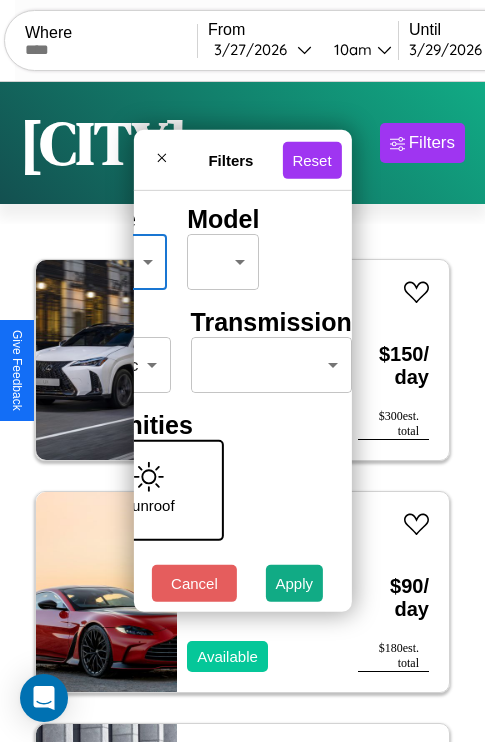 click on "CarGo Where From [DATE] [TIME] Until [DATE] [TIME] Become a Host Login Sign Up [CITY] Filters 12  cars in this area These cars can be picked up in this city. Lexus   RX   2020 Available $ 150  / day $ 300  est. total Aston Martin   V12 Vantage   2020 Available $ 90  / day $ 180  est. total Volvo   960 Series   2017 Available $ 40  / day $ 80  est. total Maserati   Ghibli   2023 Available $ 160  / day $ 320  est. total BMW   535xi   2023 Available $ 180  / day $ 360  est. total Jaguar   XJ6   2014 Available $ 100  / day $ 200  est. total Mercedes   L1013   2022 Available $ 160  / day $ 320  est. total Hummer   H2   2022 Available $ 60  / day $ 120  est. total Dodge   Durango   2014 Available $ 60  / day $ 120  est. total Chrysler   200   2016 Available $ 90  / day $ 180  est. total Chevrolet   S-10 Blazer   2016 Available $ 200  / day $ 400  est. total Land Rover   Range Rover Sport   2016 Available $ 200  / day $ 400  est. total Filters Reset Price Range min price *  -  max price *** Make Honda ​" at bounding box center (242, 412) 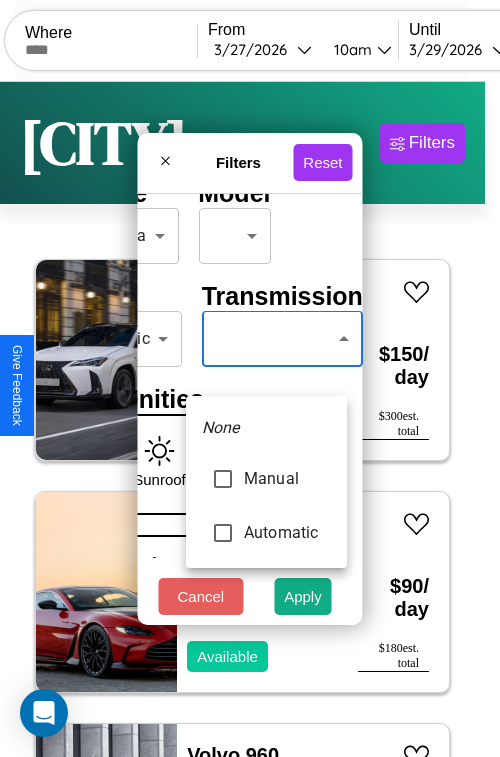 type on "*********" 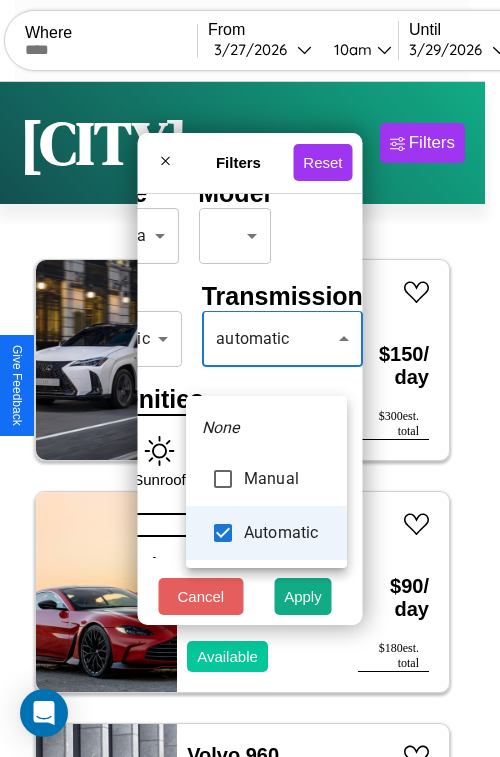 click at bounding box center [250, 378] 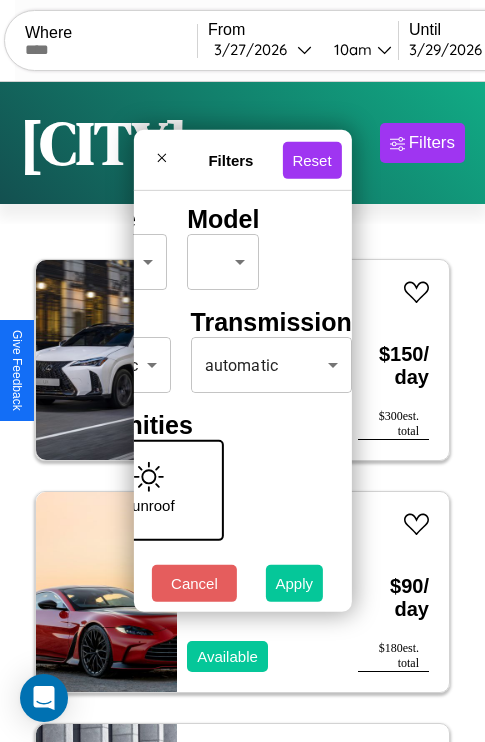 click on "Apply" at bounding box center (295, 583) 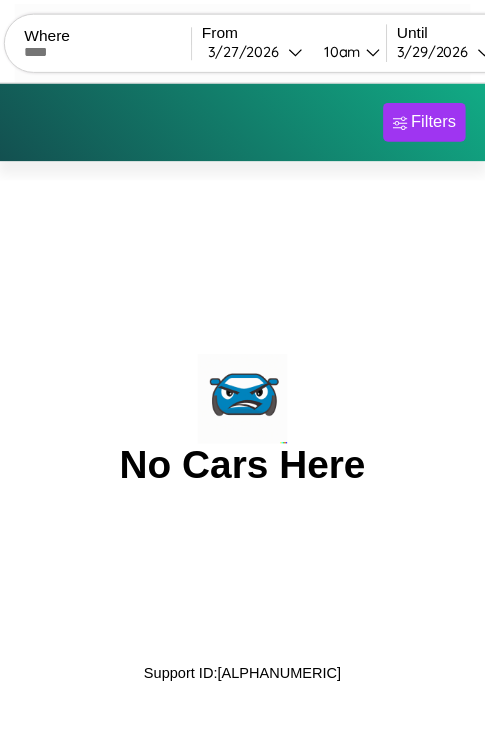 scroll, scrollTop: 0, scrollLeft: 0, axis: both 